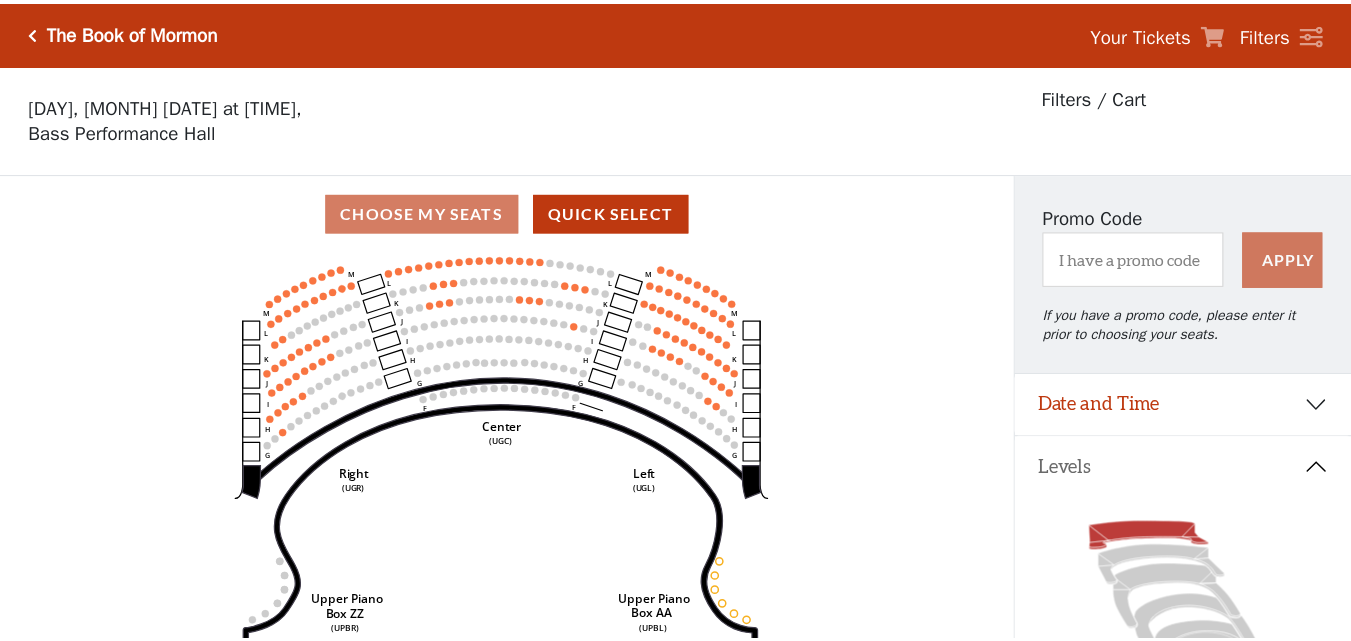 scroll, scrollTop: 93, scrollLeft: 0, axis: vertical 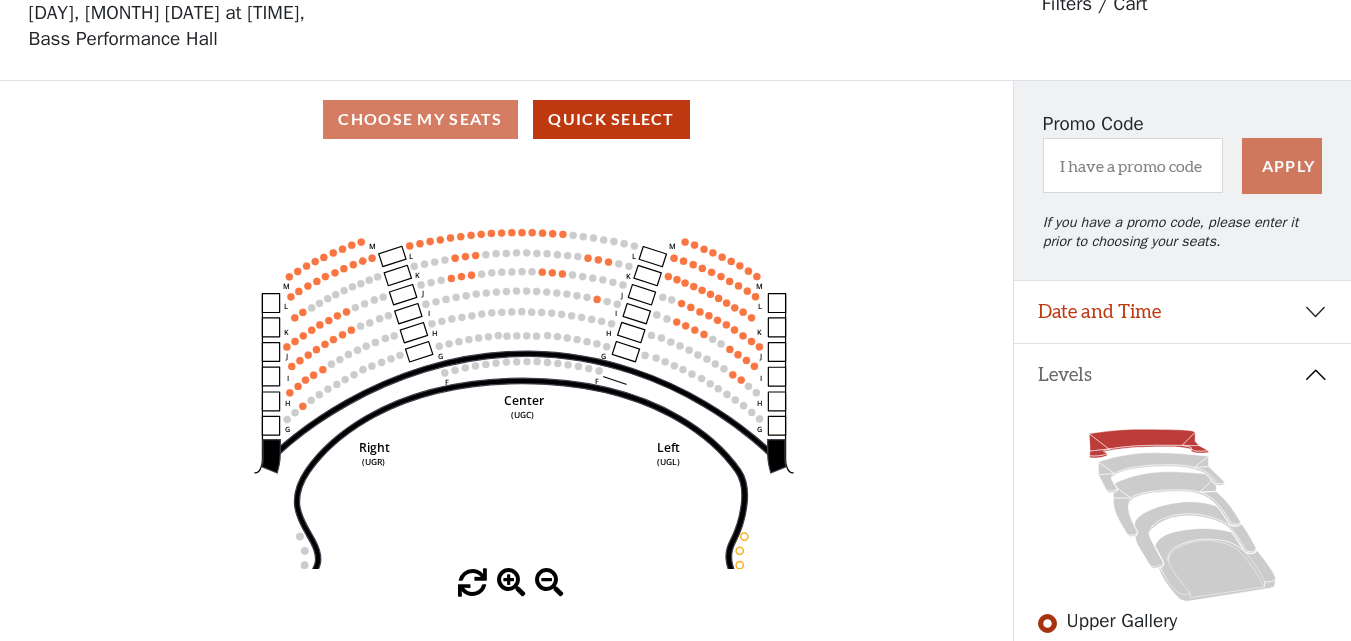 drag, startPoint x: 472, startPoint y: 311, endPoint x: 486, endPoint y: 372, distance: 62.58594 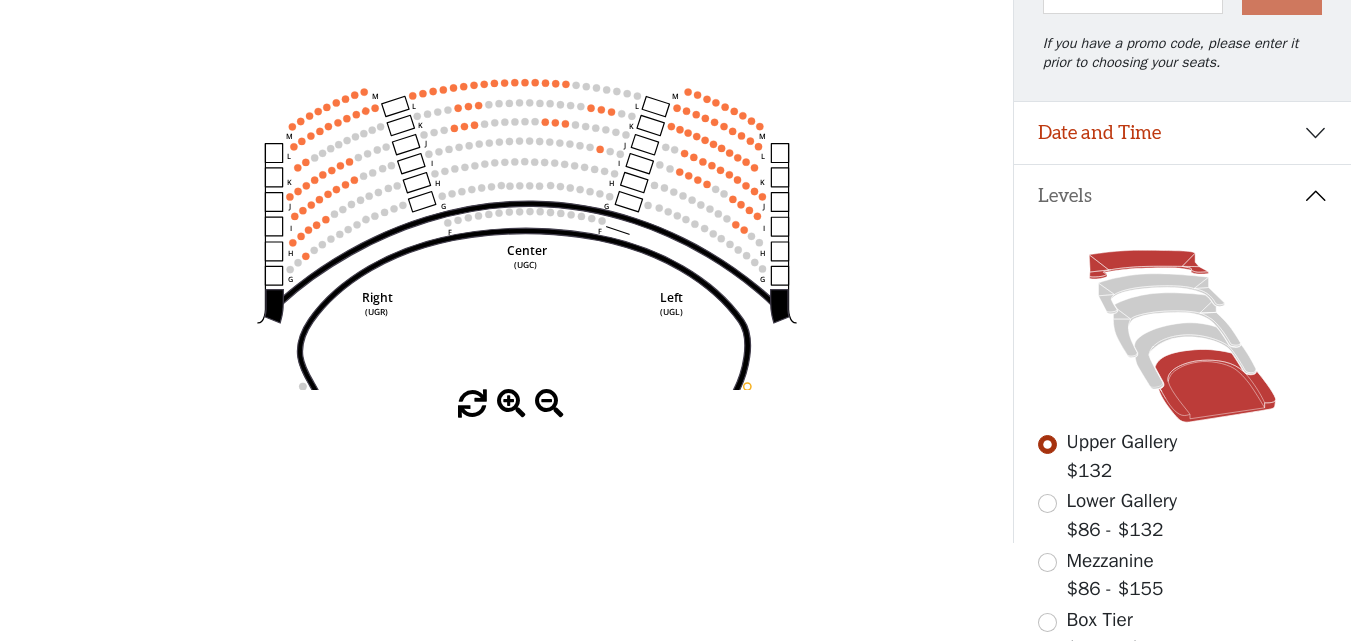 scroll, scrollTop: 300, scrollLeft: 0, axis: vertical 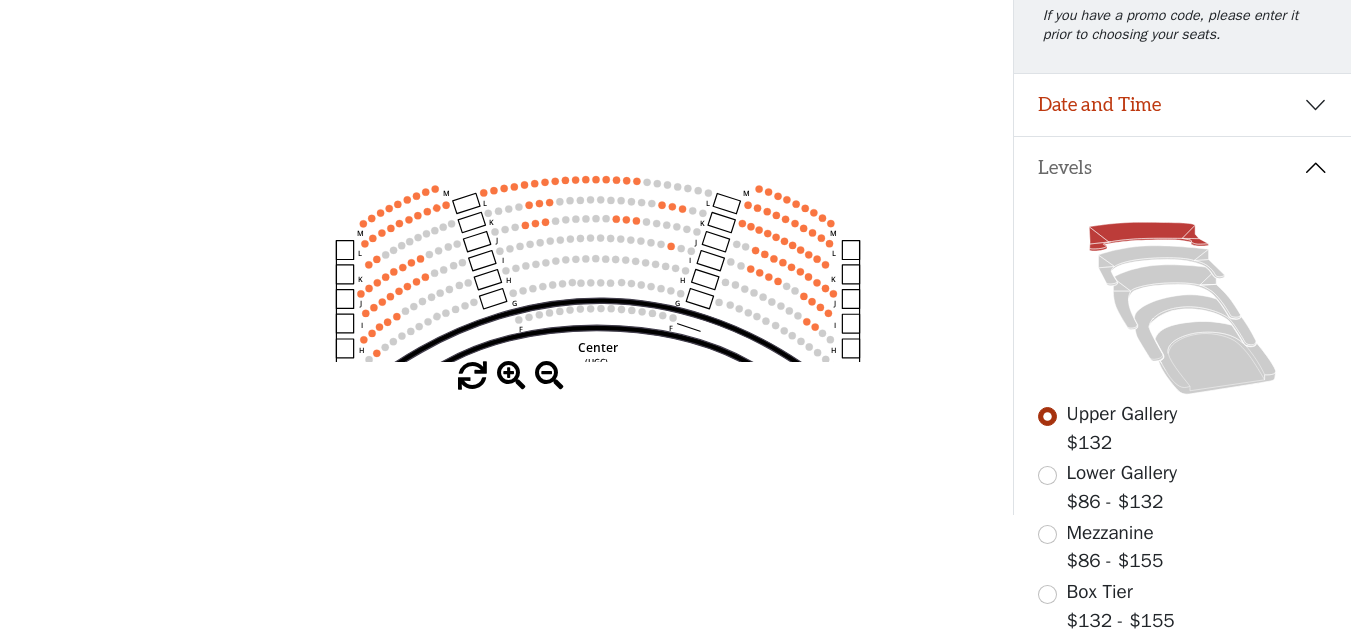 drag, startPoint x: 490, startPoint y: 160, endPoint x: 558, endPoint y: 283, distance: 140.54536 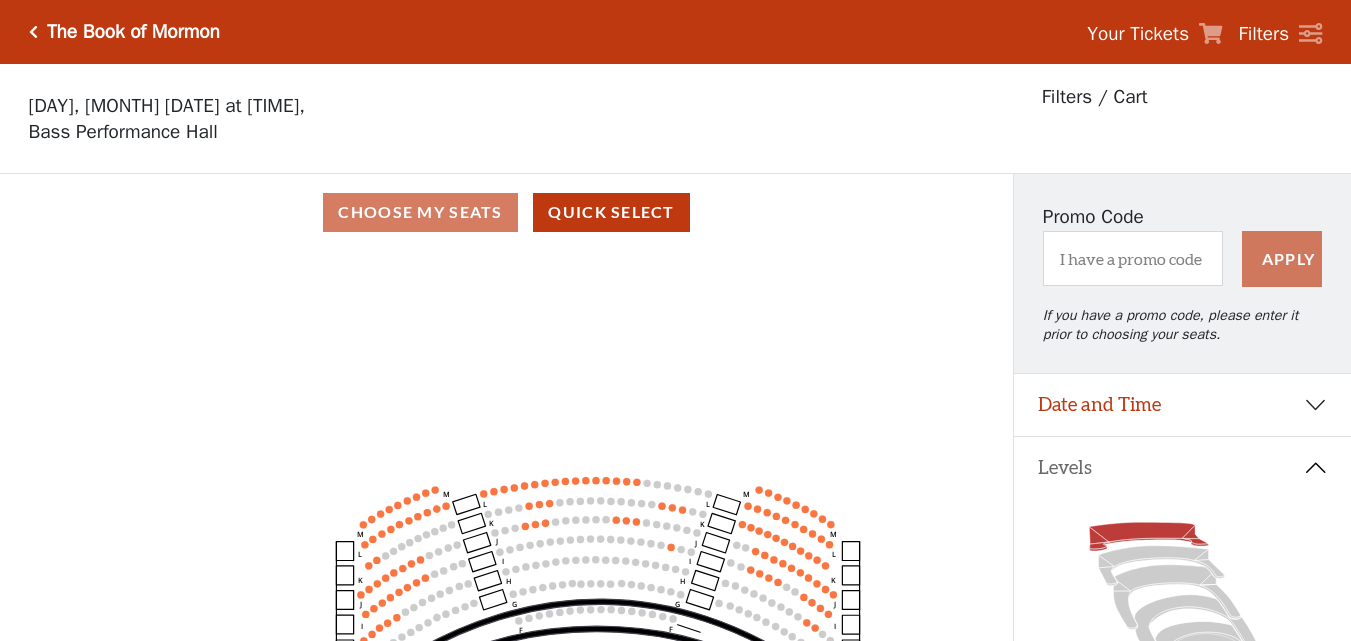 scroll, scrollTop: 400, scrollLeft: 0, axis: vertical 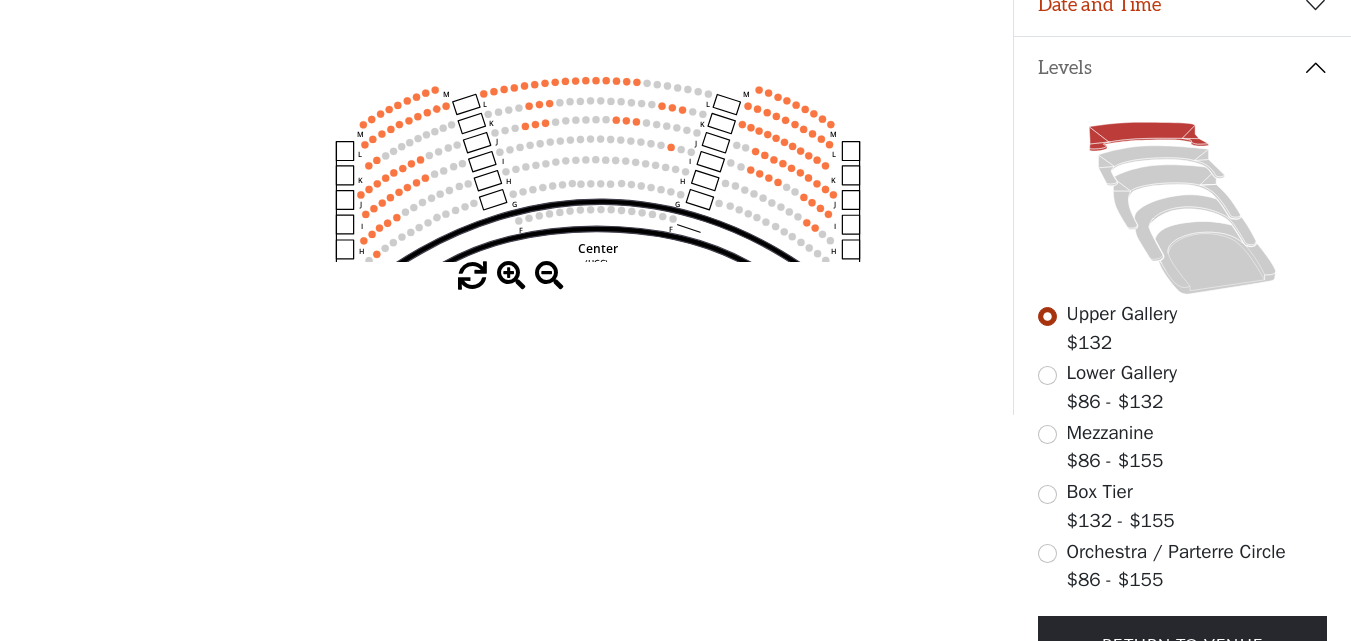 click at bounding box center [511, 276] 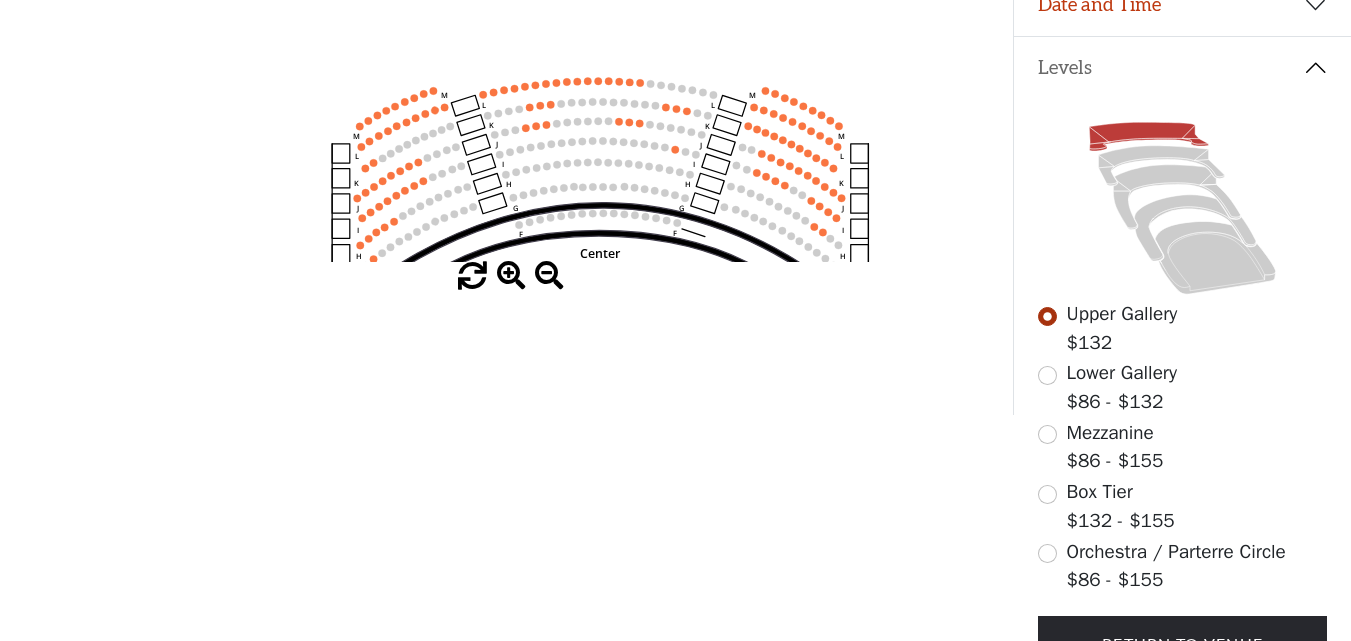 click at bounding box center [511, 276] 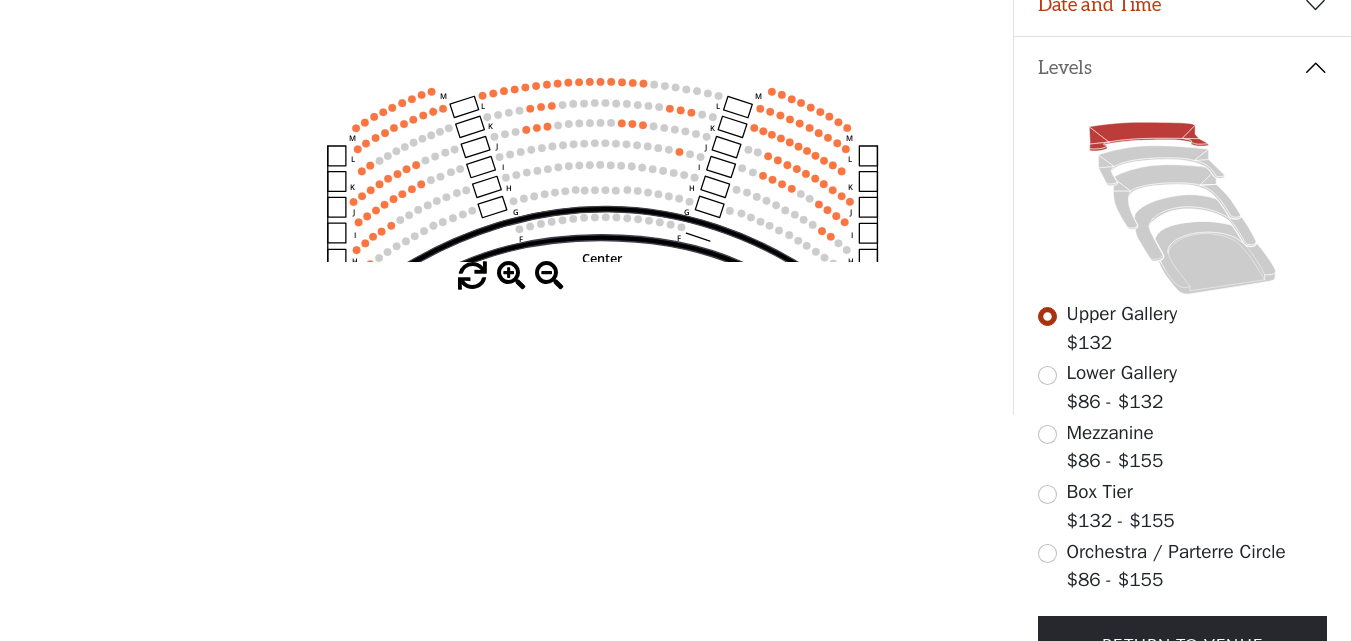click at bounding box center (511, 276) 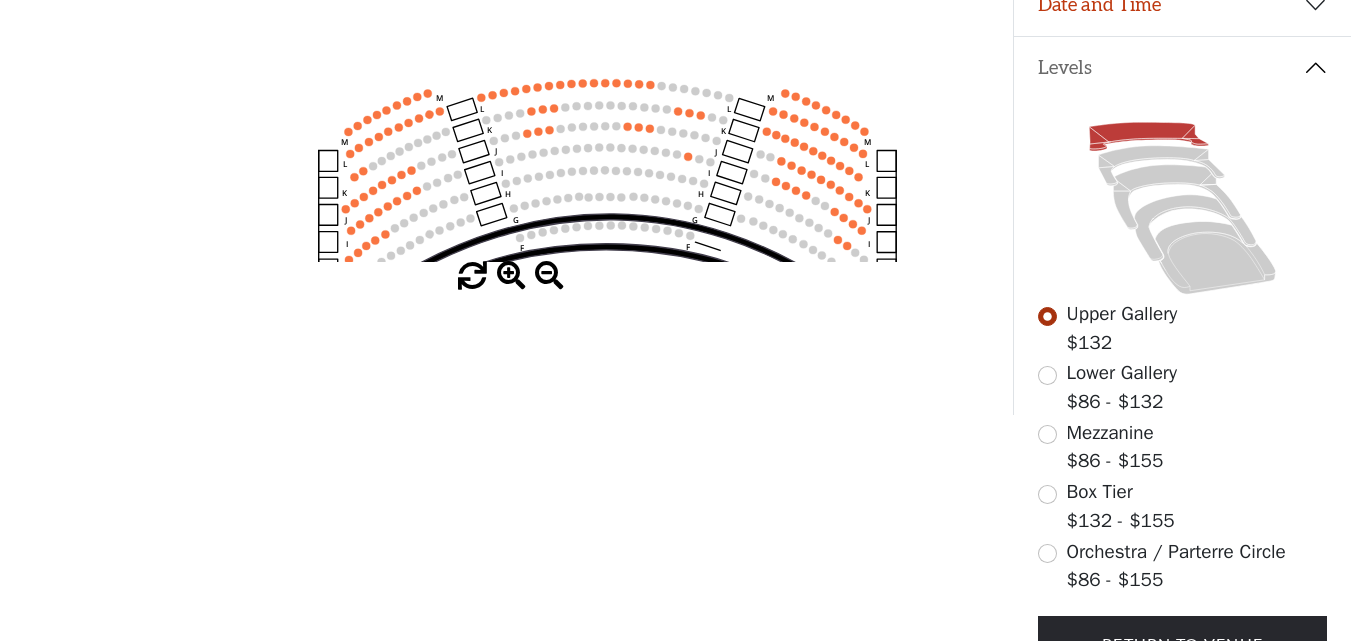 click at bounding box center [511, 276] 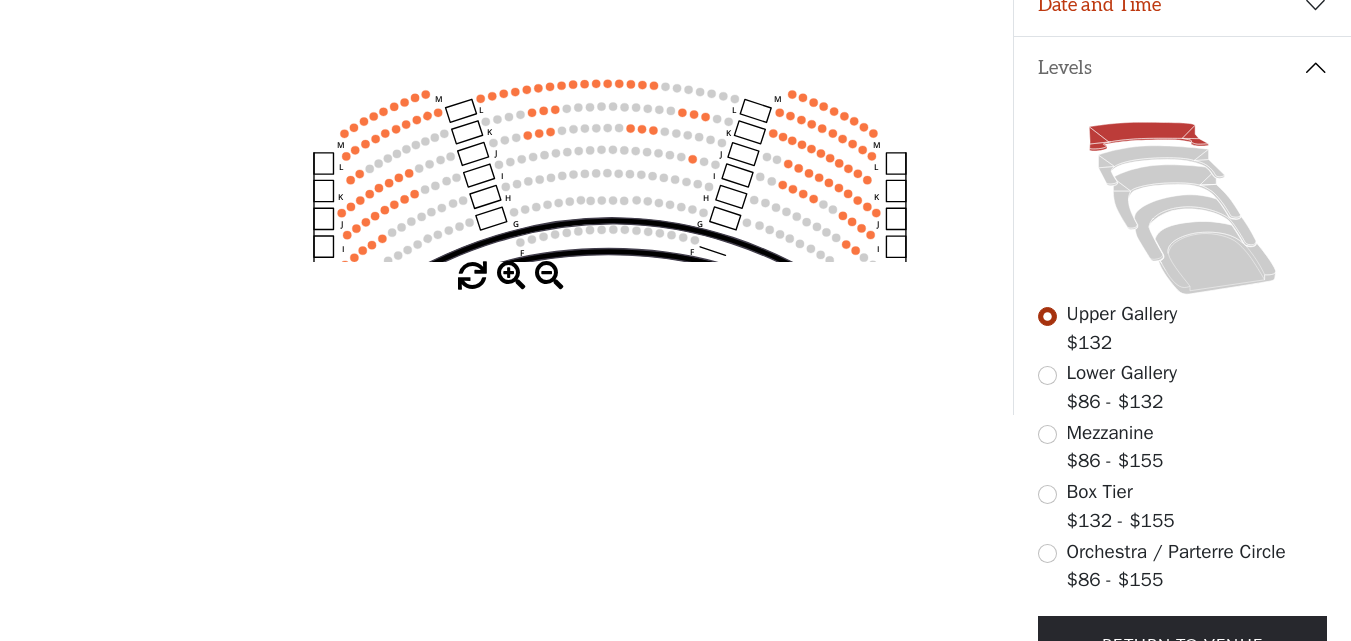 click at bounding box center [511, 276] 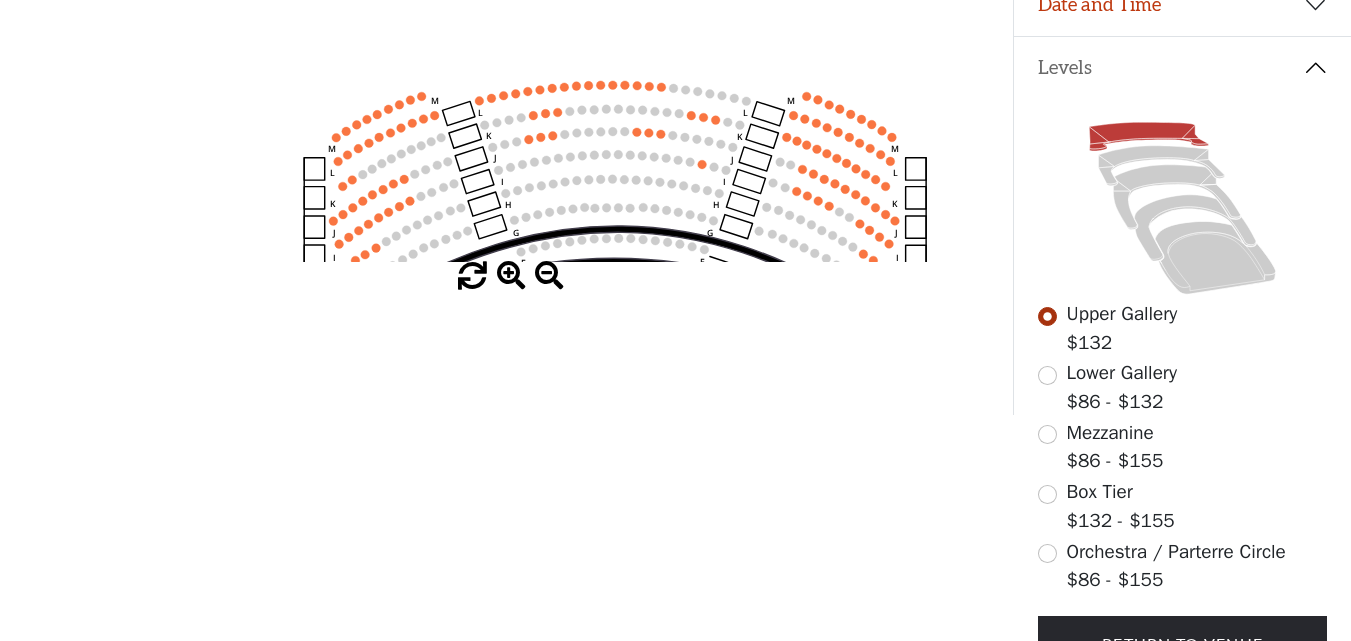 click at bounding box center (511, 276) 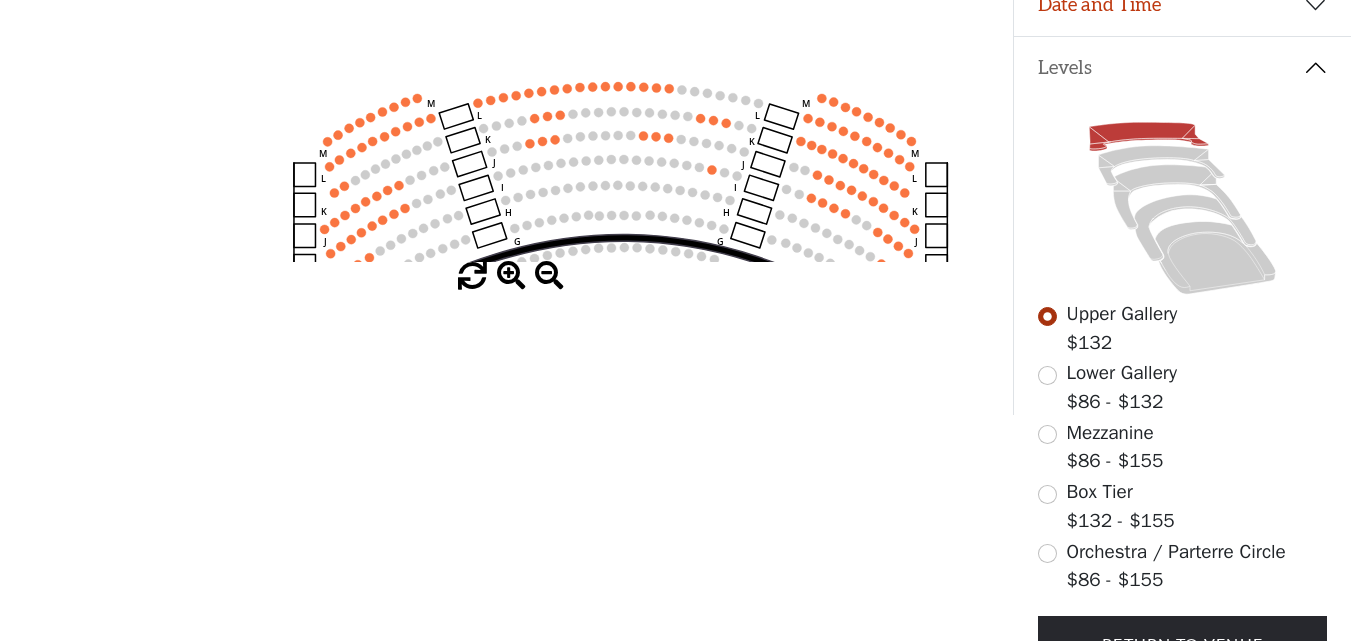 click at bounding box center [511, 276] 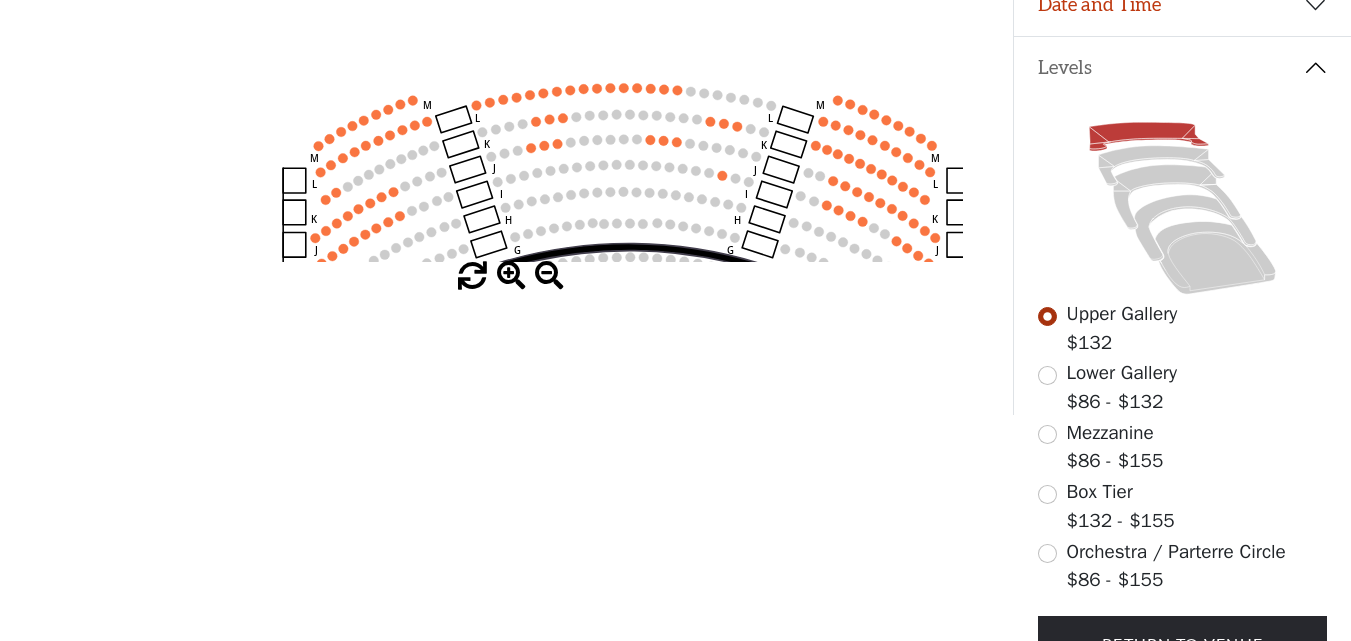 click at bounding box center [511, 276] 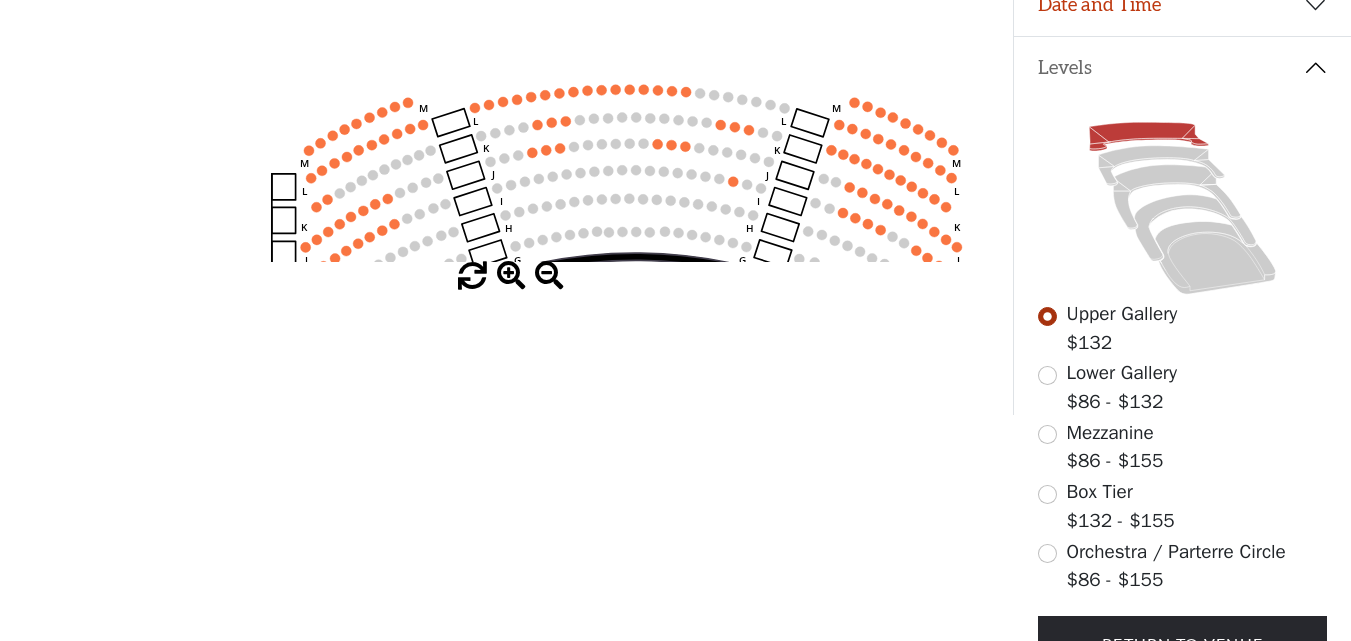 click at bounding box center (511, 276) 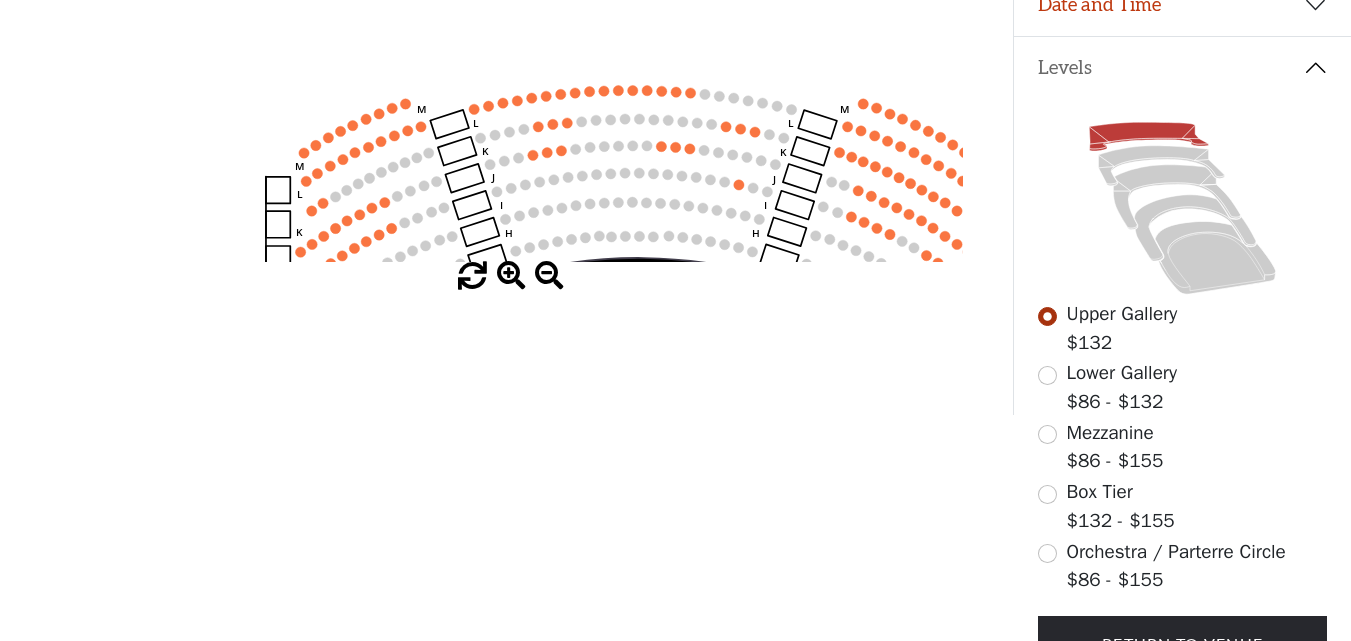 click at bounding box center [511, 276] 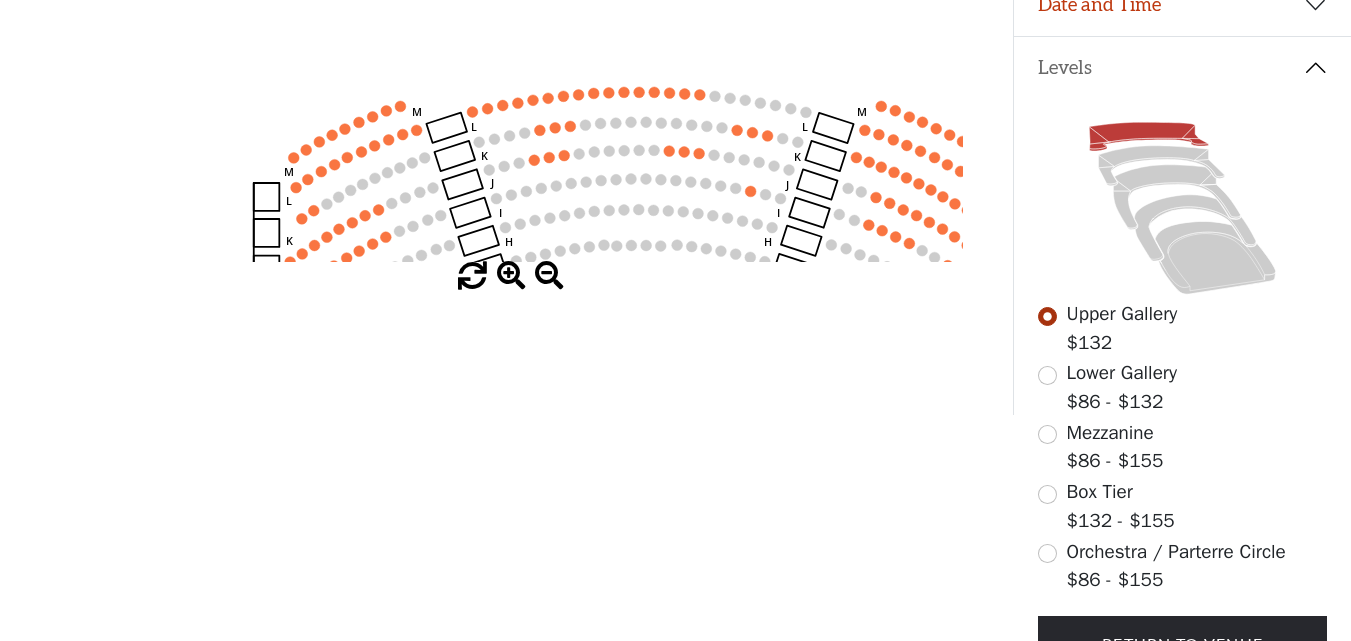 click at bounding box center [511, 276] 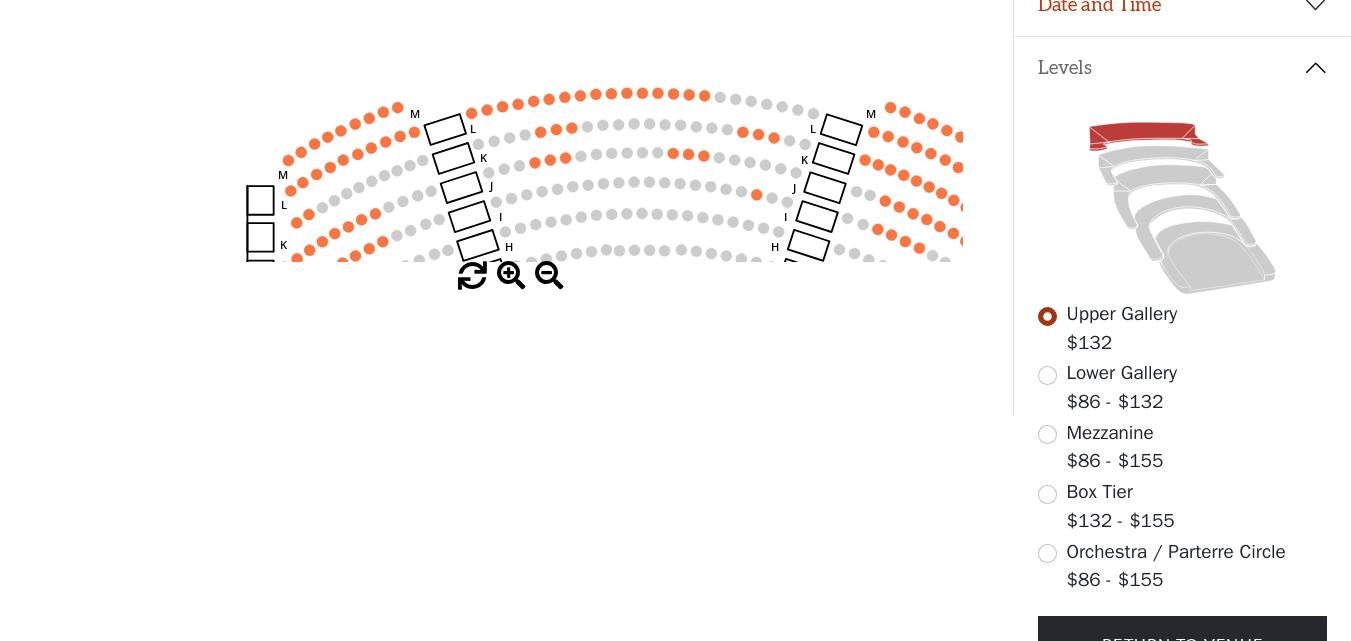 click at bounding box center (511, 276) 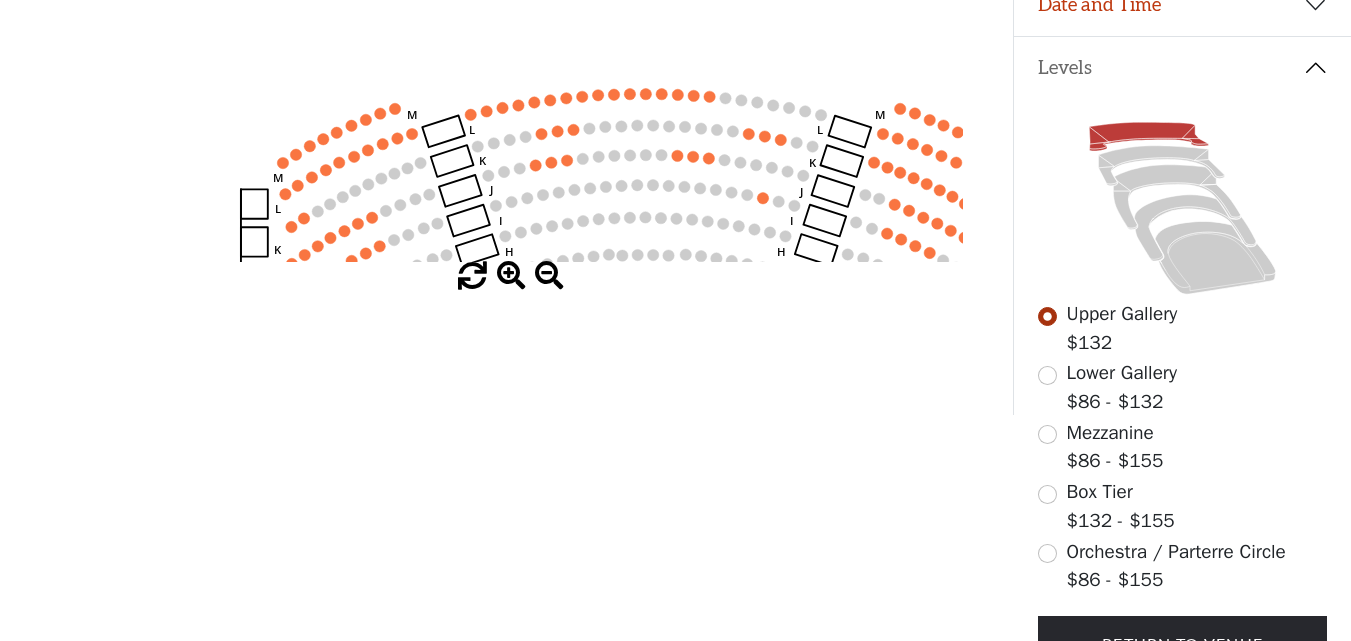 click at bounding box center (511, 276) 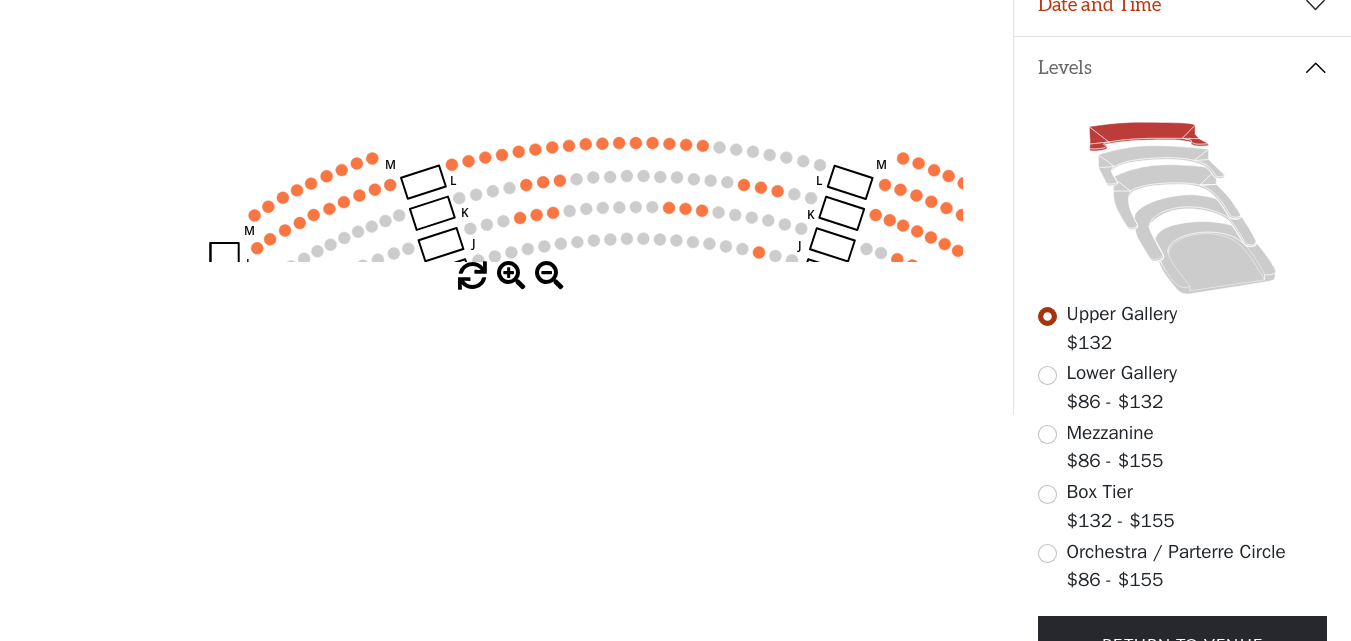 drag, startPoint x: 652, startPoint y: 86, endPoint x: 635, endPoint y: 133, distance: 49.979996 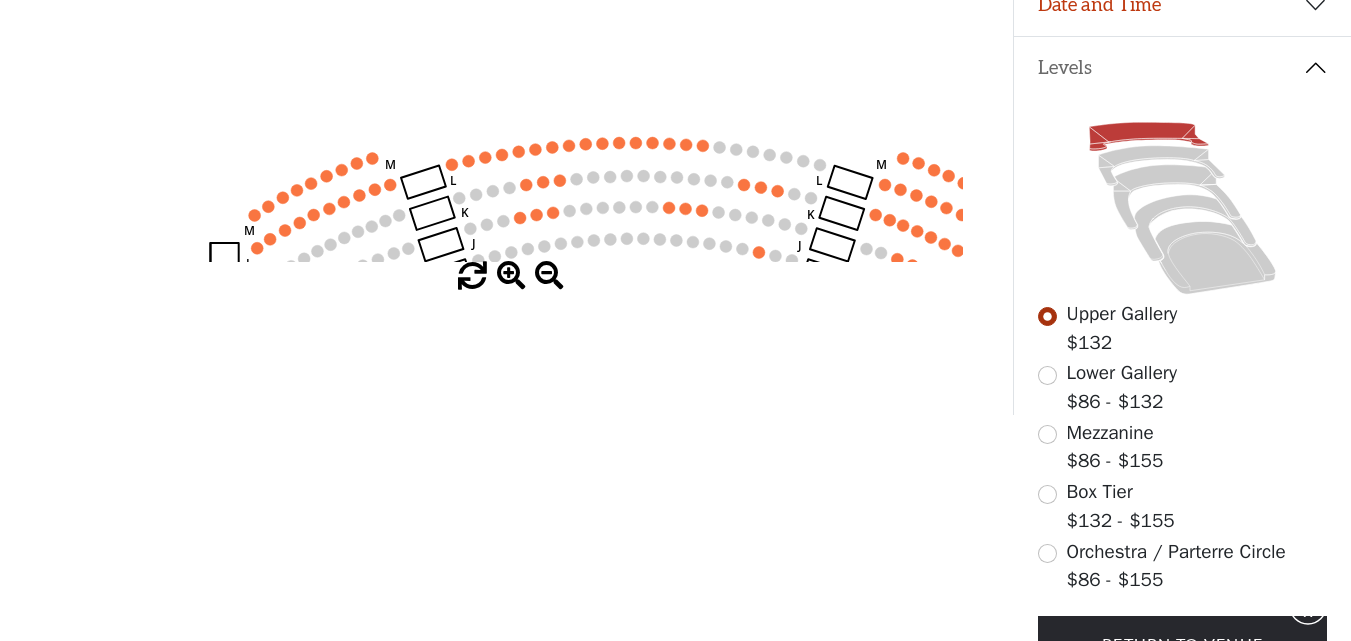 click 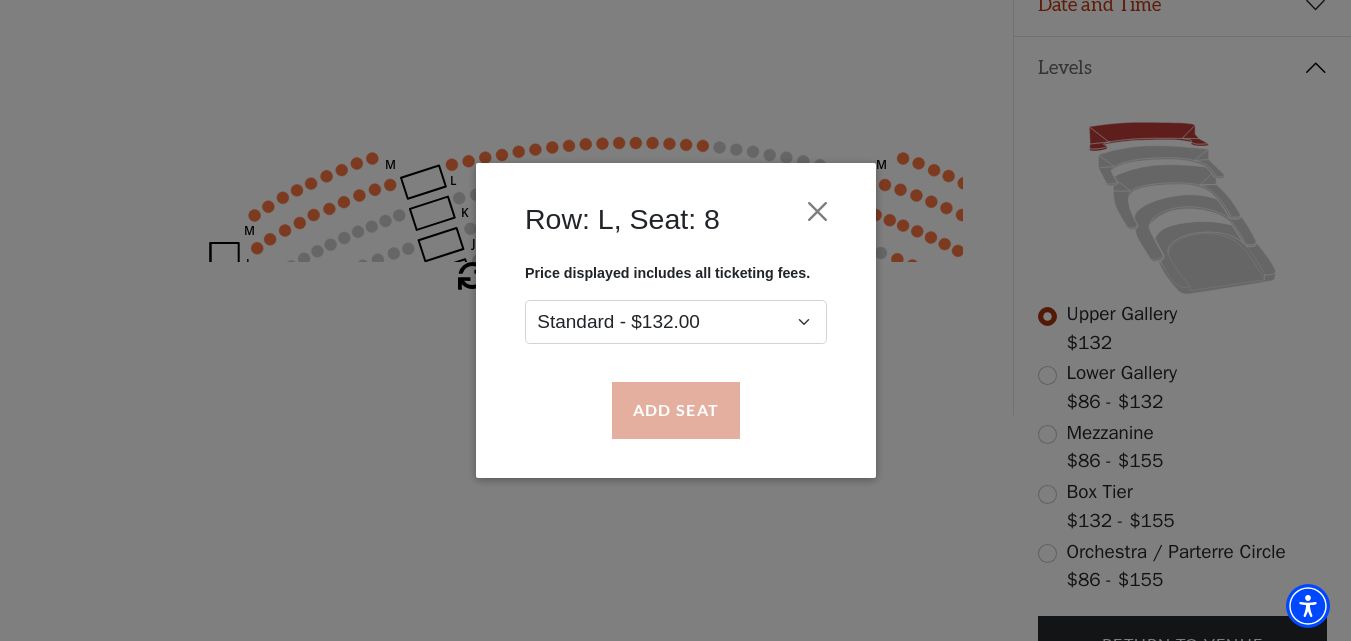 drag, startPoint x: 642, startPoint y: 305, endPoint x: 649, endPoint y: 392, distance: 87.28116 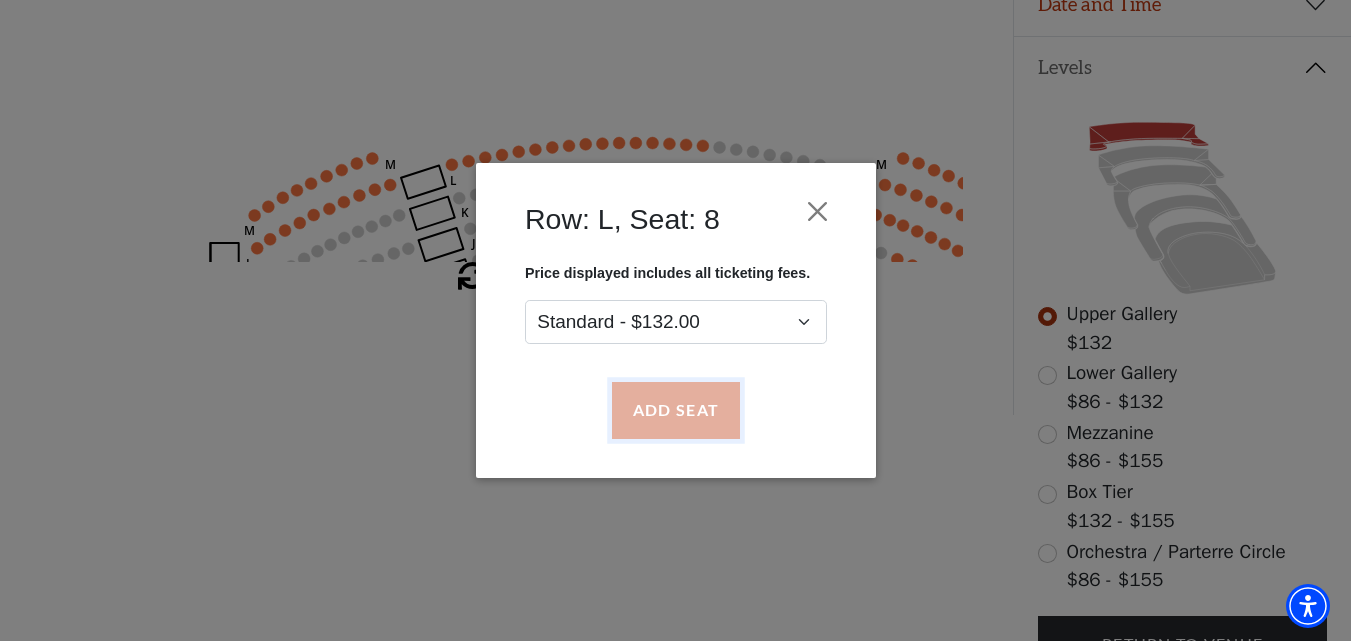 click on "Add Seat" at bounding box center [675, 411] 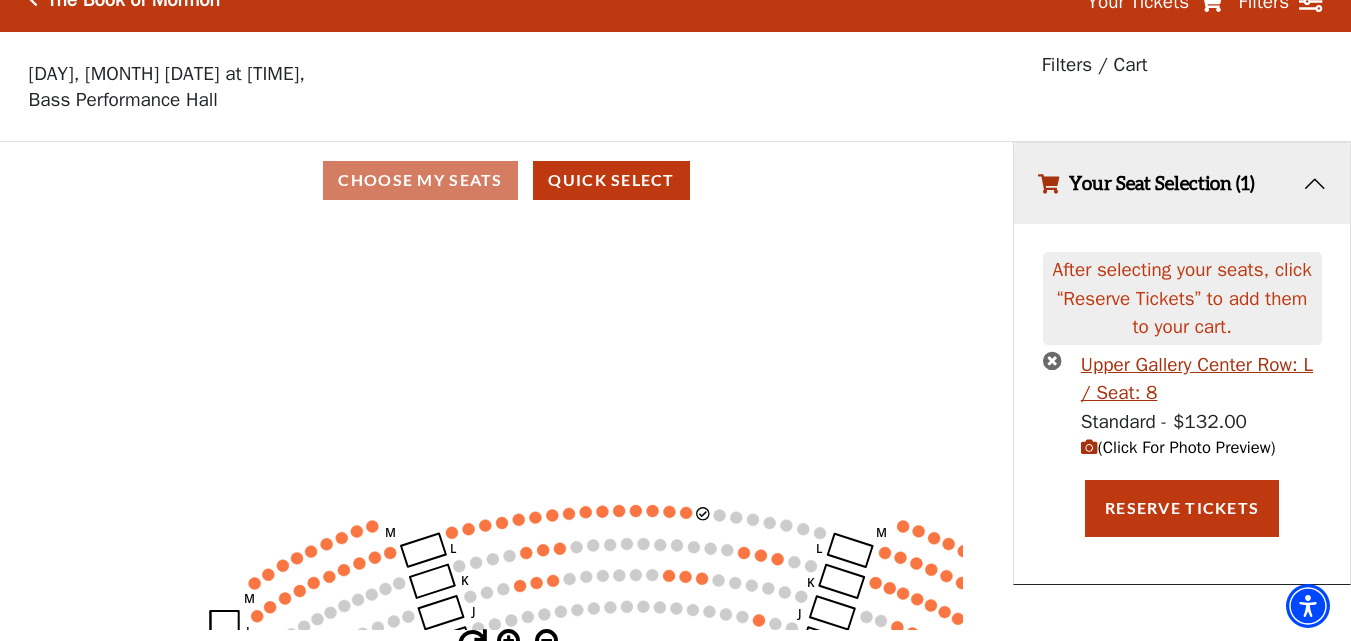 scroll, scrollTop: 49, scrollLeft: 0, axis: vertical 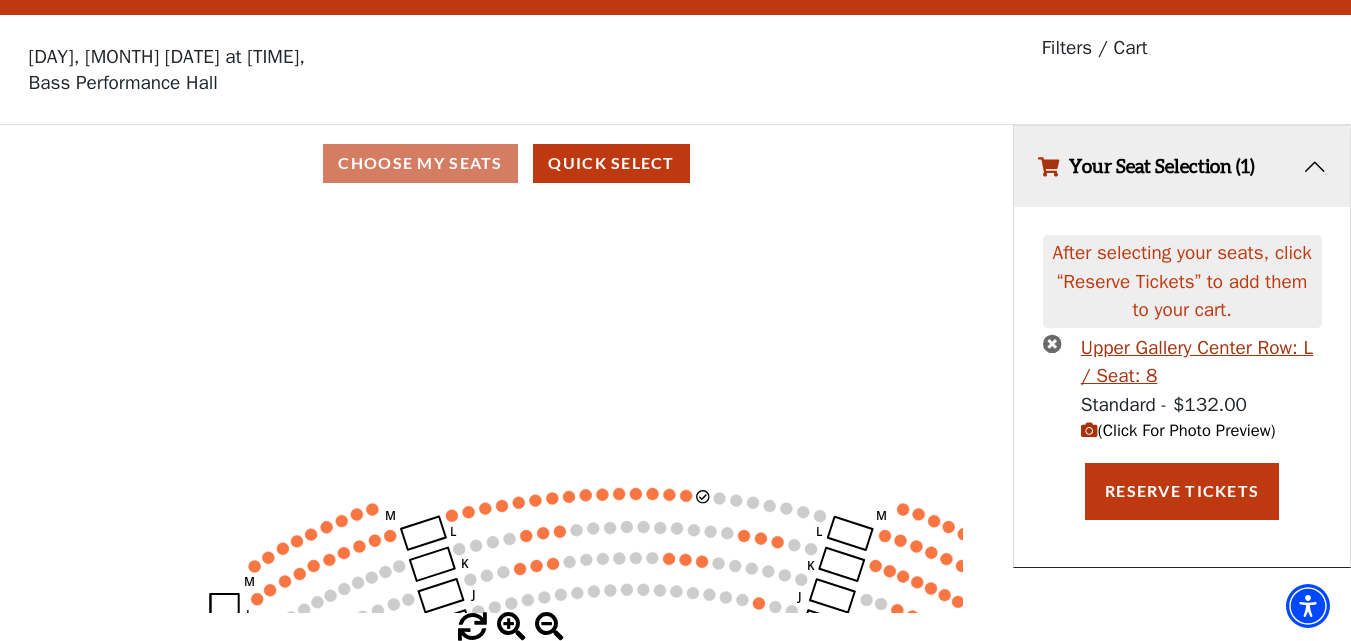 click 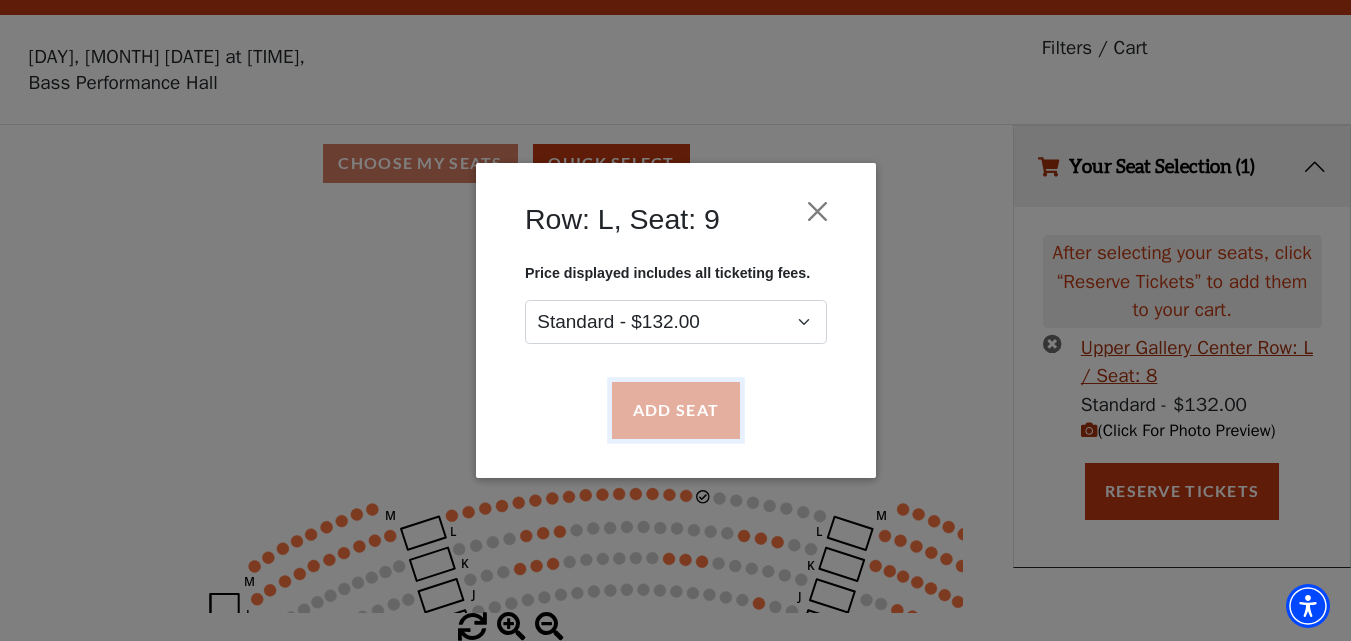 click on "Add Seat" at bounding box center (675, 411) 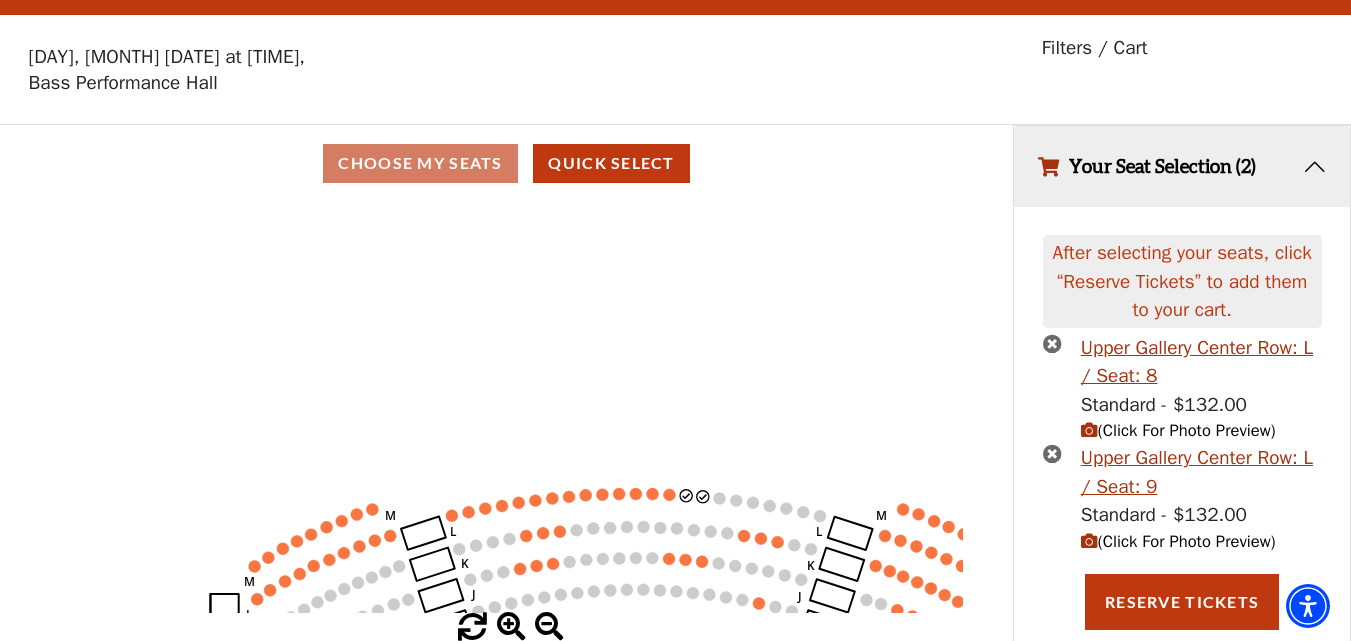 scroll, scrollTop: 38, scrollLeft: 0, axis: vertical 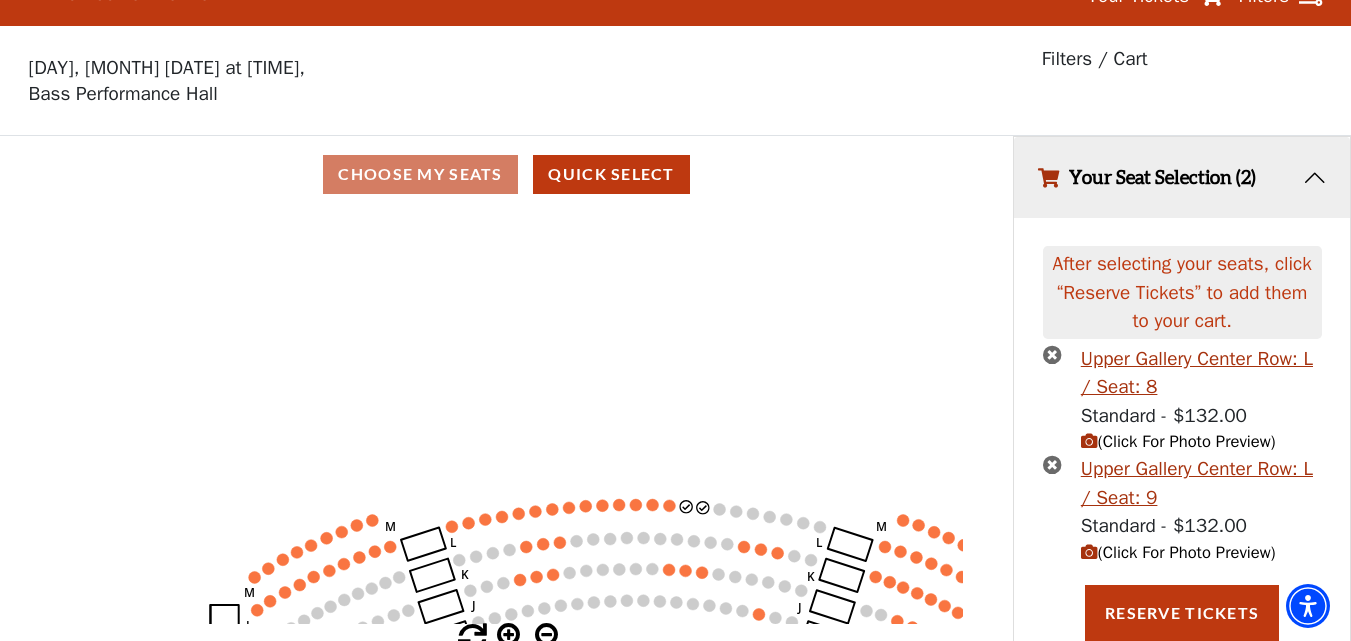 click 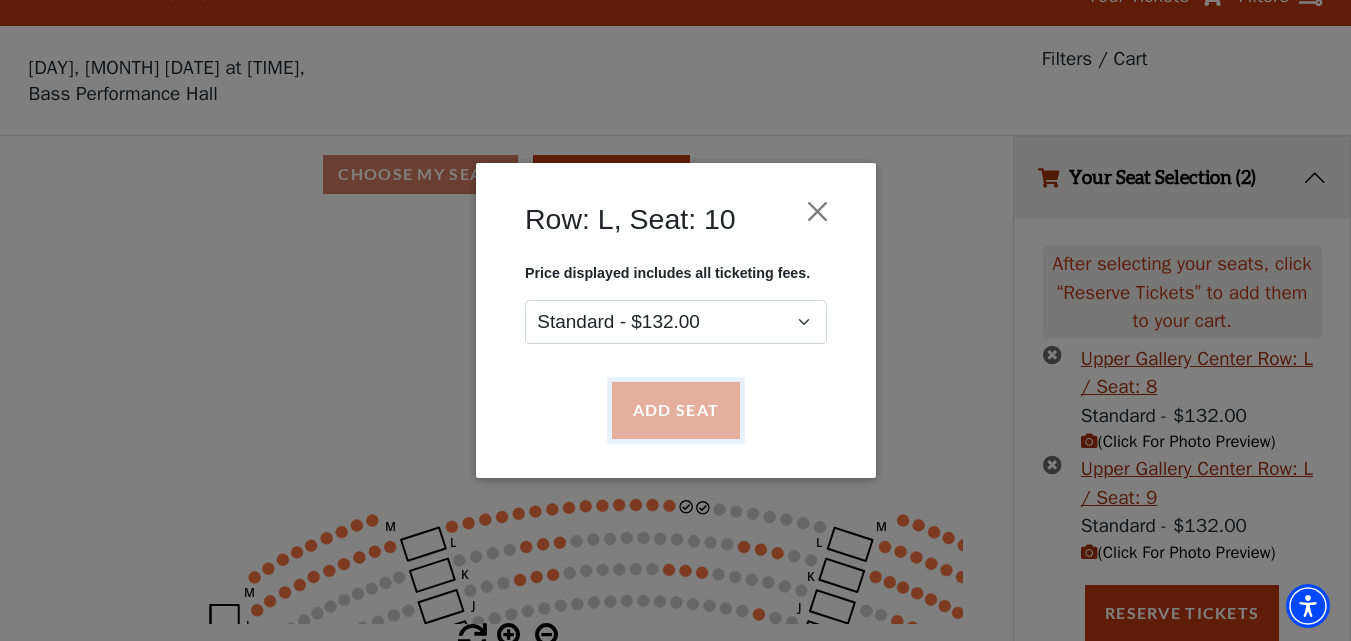 click on "Add Seat" at bounding box center (675, 411) 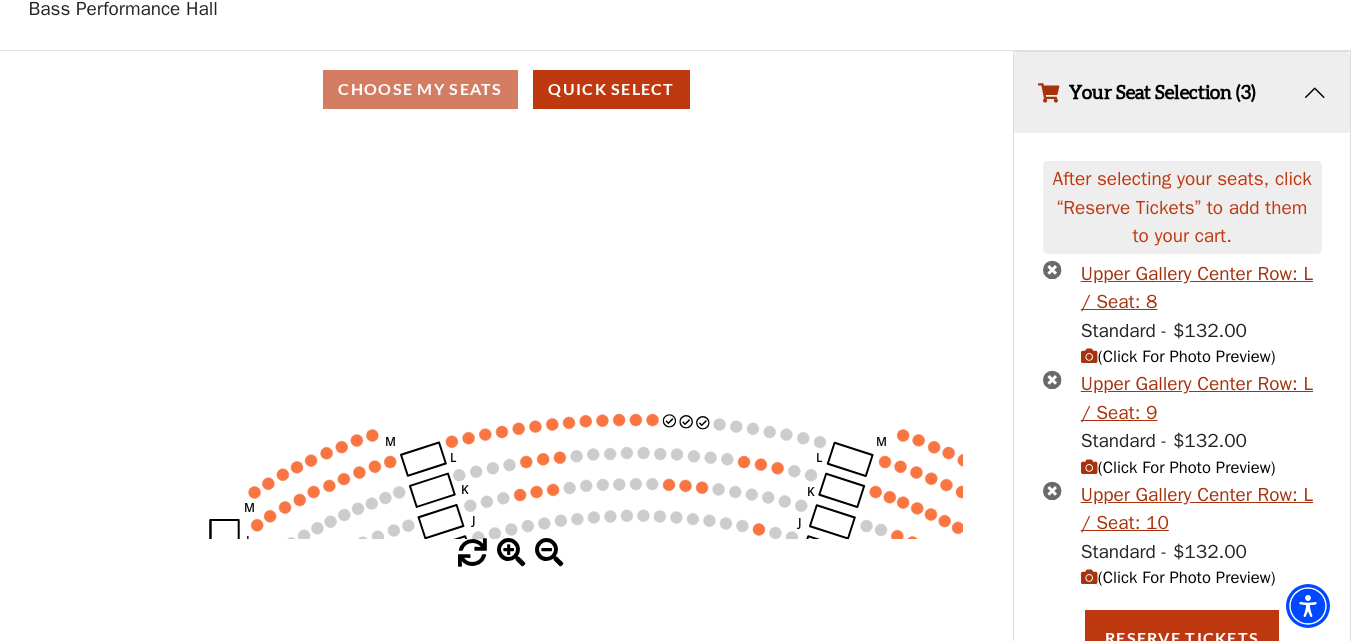 scroll, scrollTop: 149, scrollLeft: 0, axis: vertical 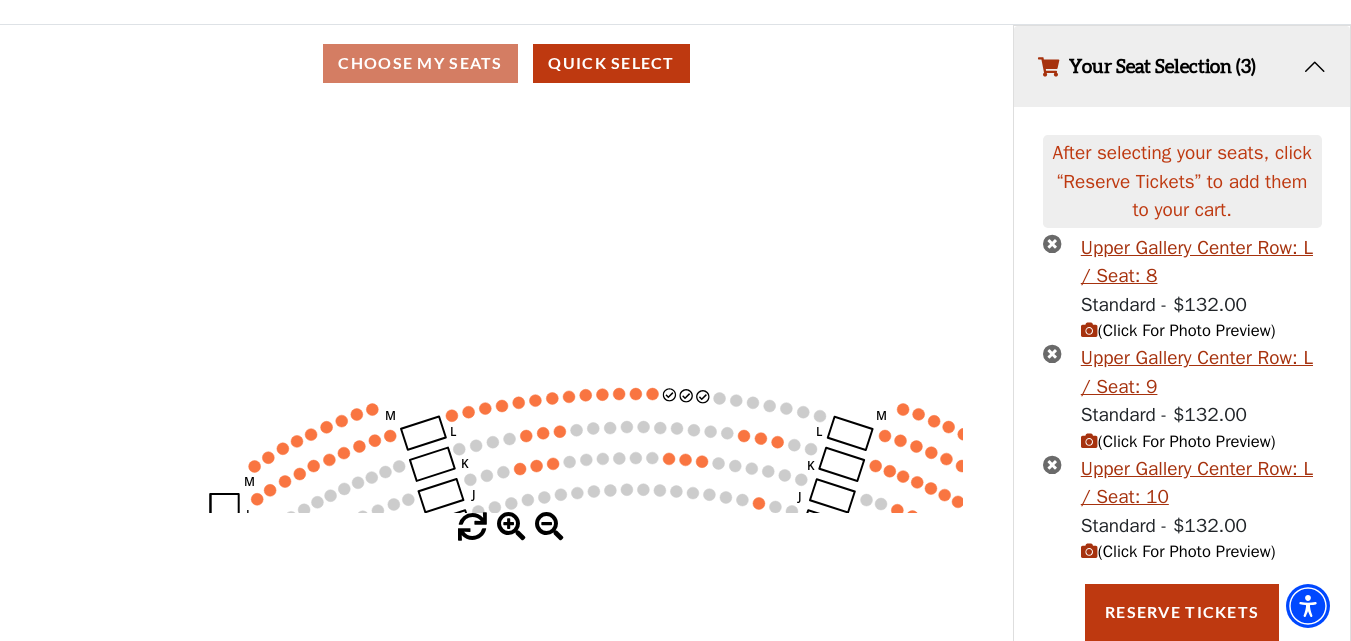 click 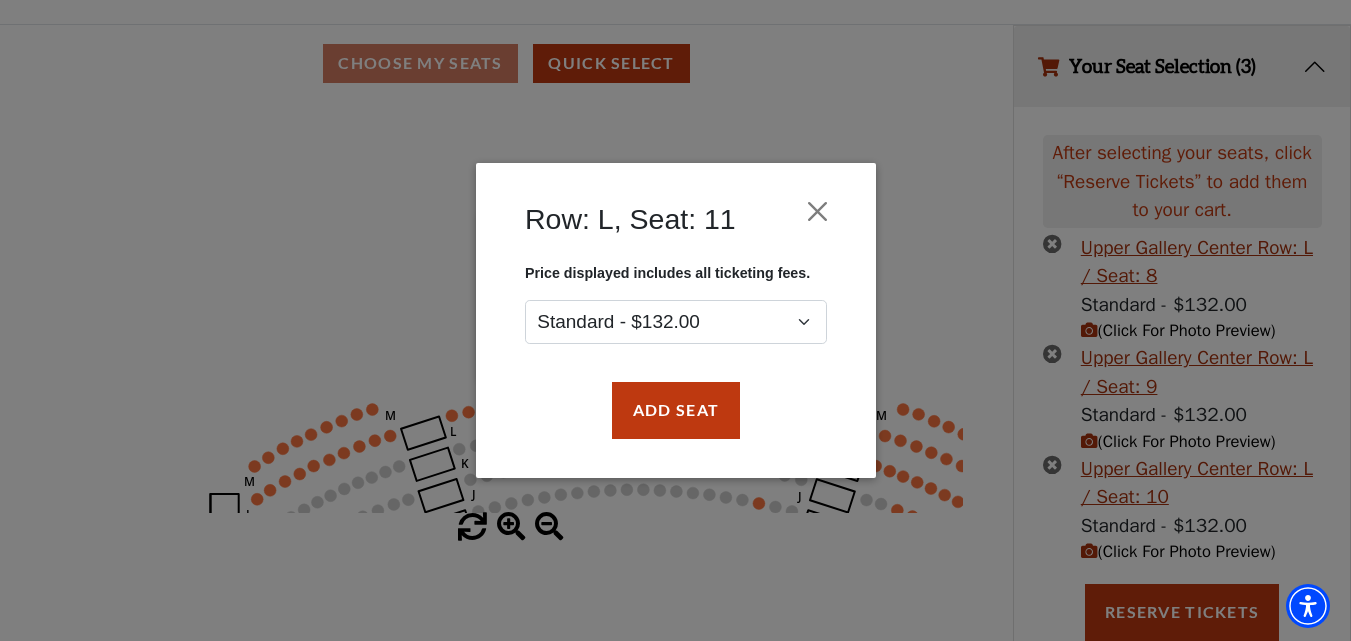 click on "Price displayed includes all ticketing fees.
Standard - $132.00" at bounding box center [676, 314] 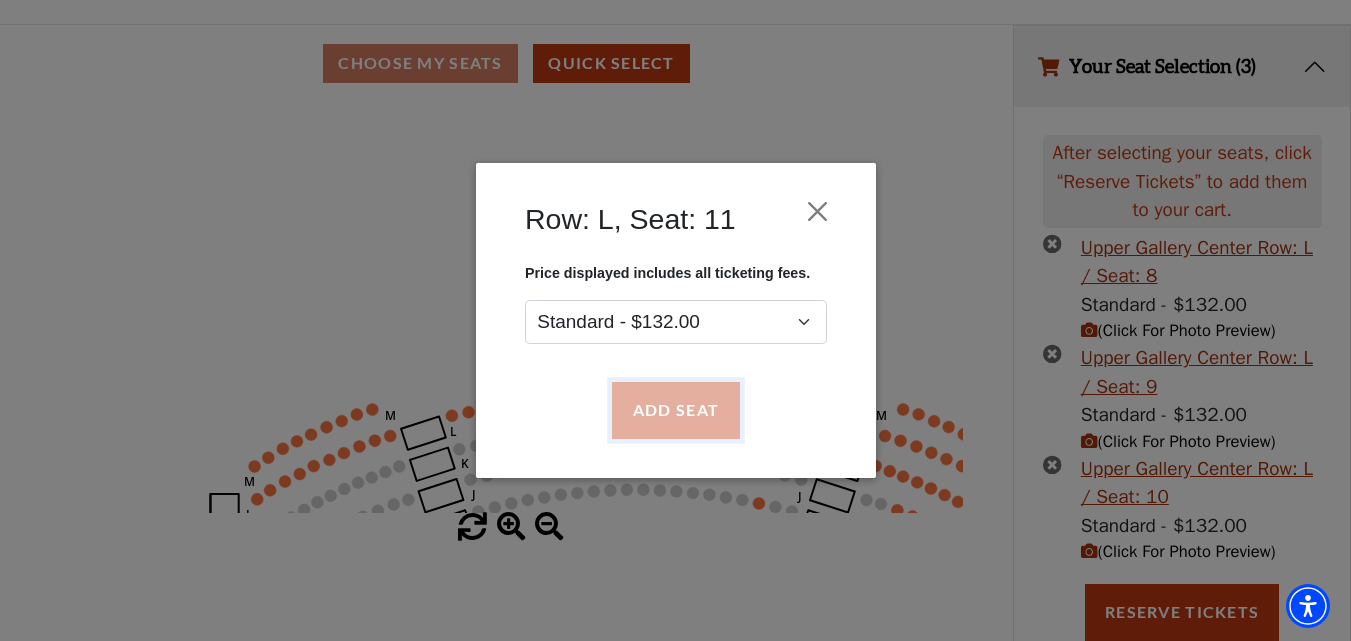 click on "Add Seat" at bounding box center [675, 411] 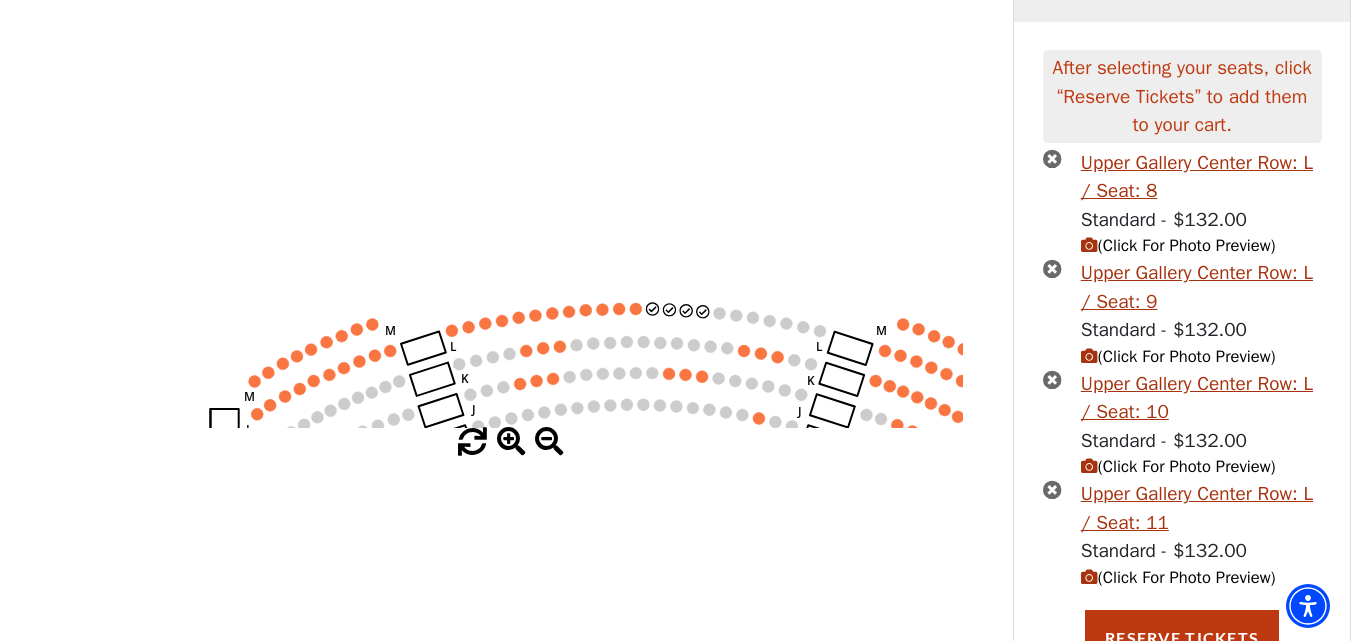 scroll, scrollTop: 259, scrollLeft: 0, axis: vertical 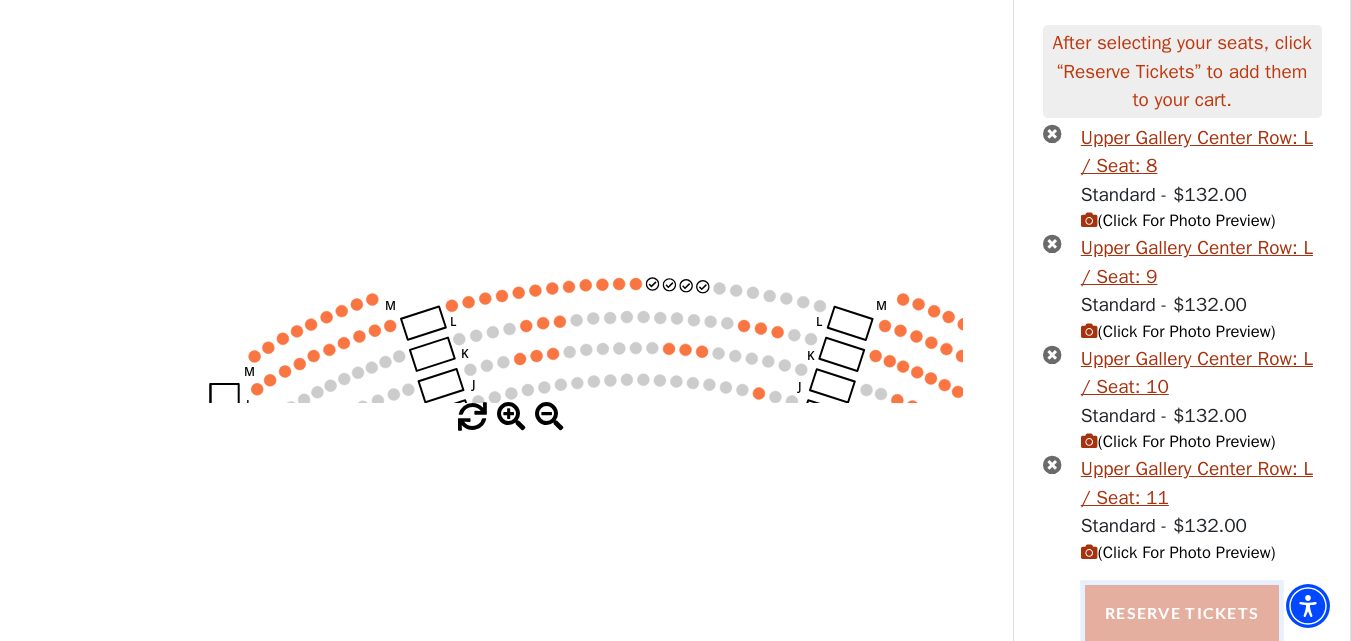 click on "Reserve Tickets" at bounding box center (1182, 613) 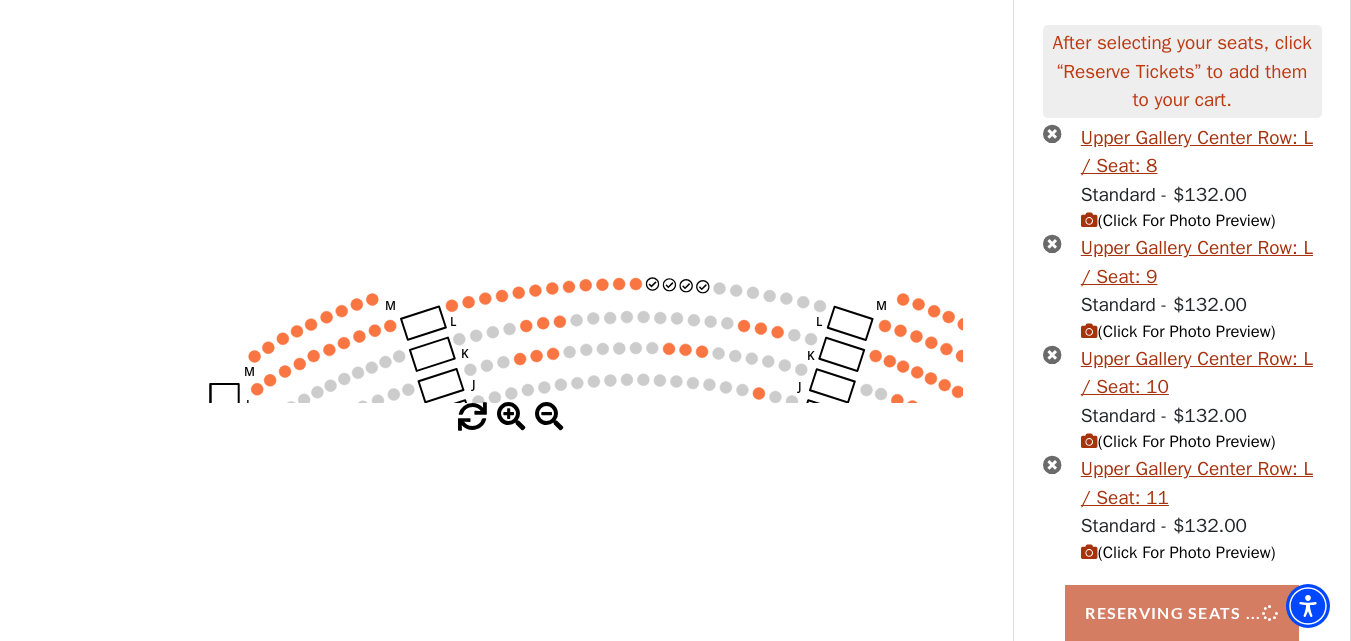 drag, startPoint x: 1193, startPoint y: 614, endPoint x: 1171, endPoint y: 601, distance: 25.553865 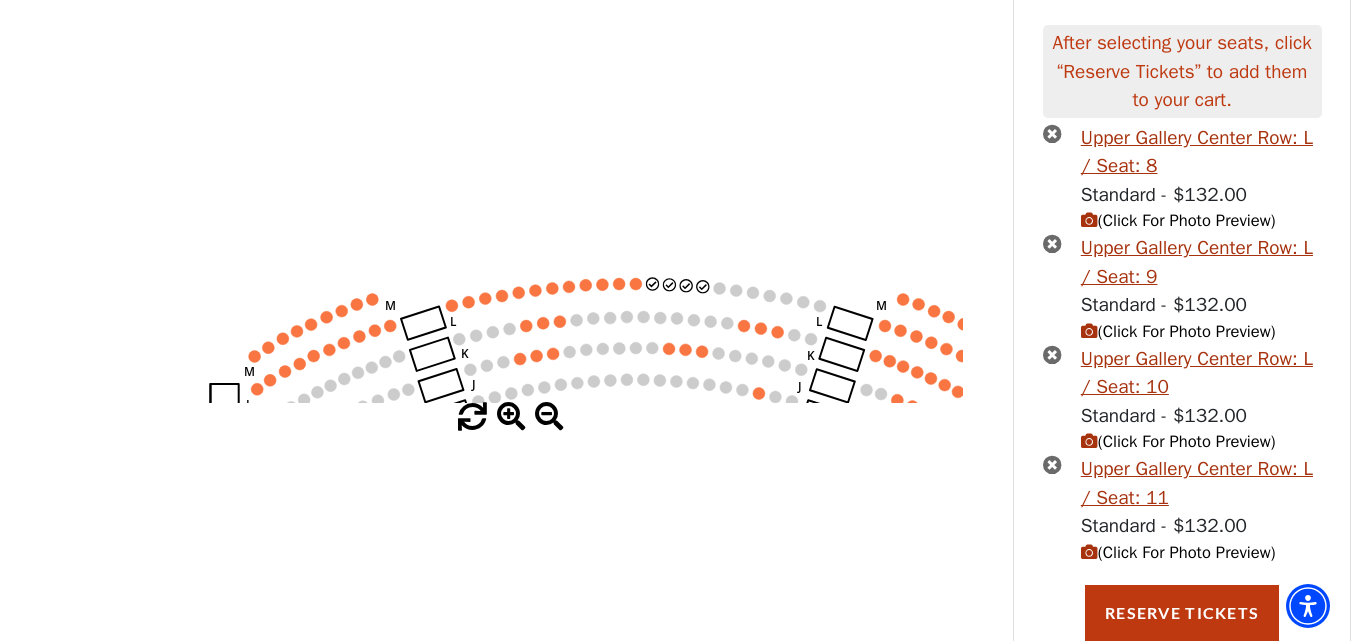 click on "Upper Gallery Center Row: L / Seat: 8
Standard - $[PRICE]    (Click For Photo Preview)
Upper Gallery Center Row: L / Seat: 9
Standard - $[PRICE]    (Click For Photo Preview)
Upper Gallery Center Row: L / Seat: 10
Standard - $[PRICE]    (Click For Photo Preview)
Upper Gallery Center Row: L / Seat: 11
Standard - $[PRICE]" at bounding box center [1182, 354] 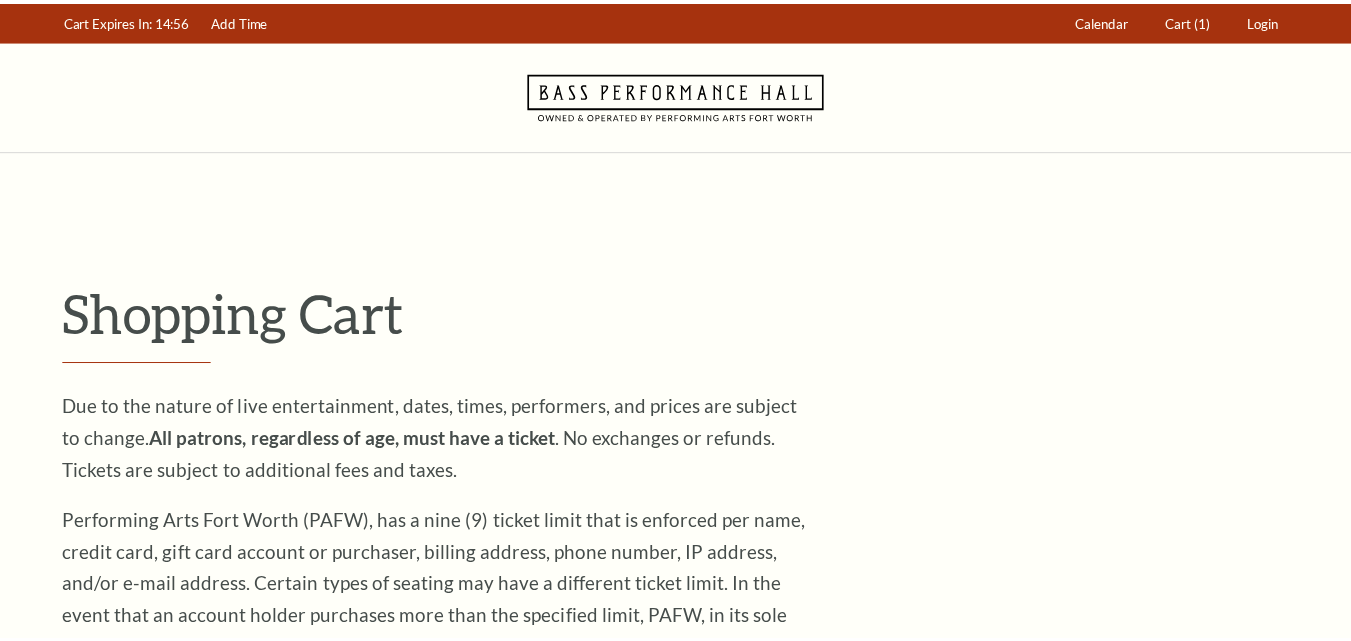 scroll, scrollTop: 401, scrollLeft: 0, axis: vertical 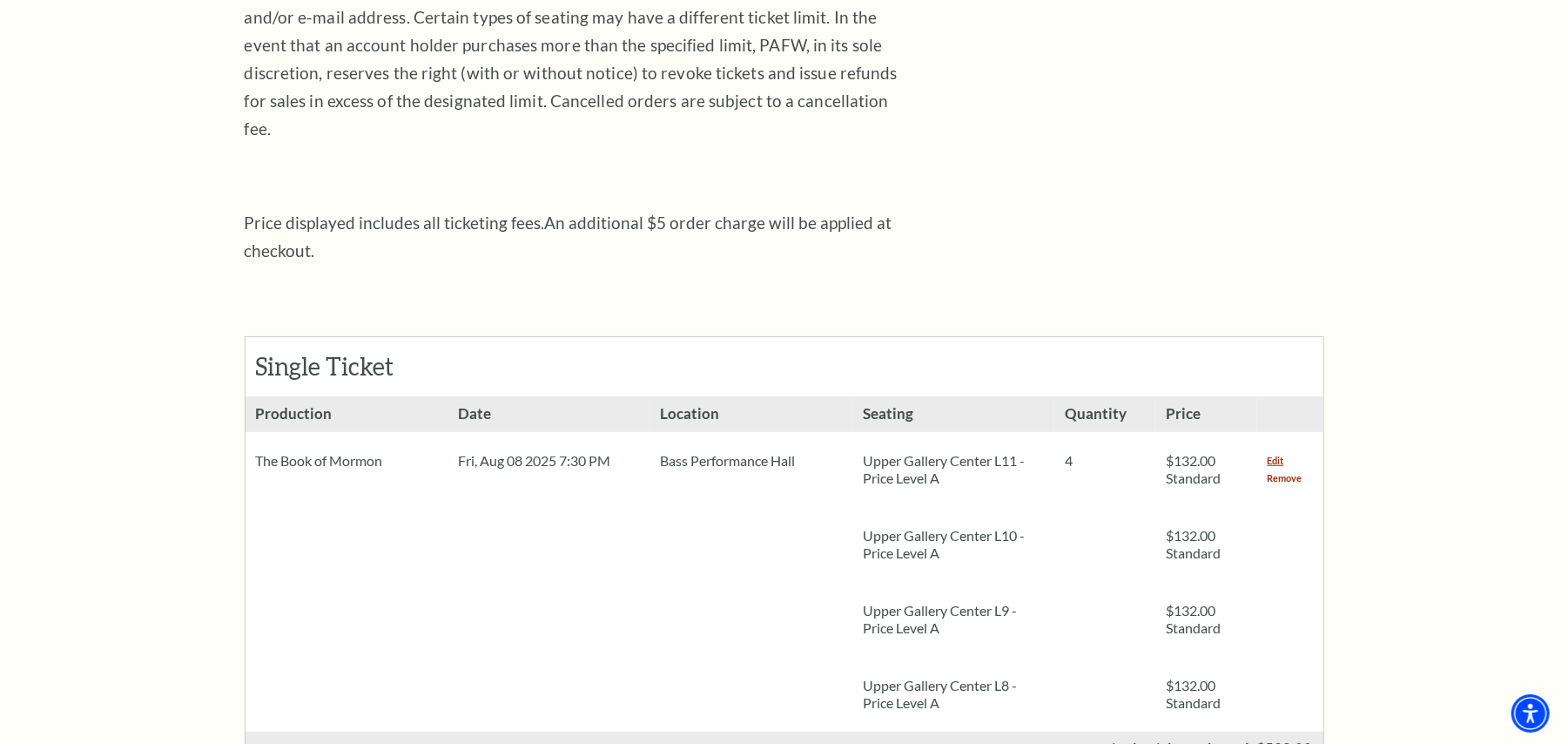 click on "Remove" at bounding box center [1285, 478] 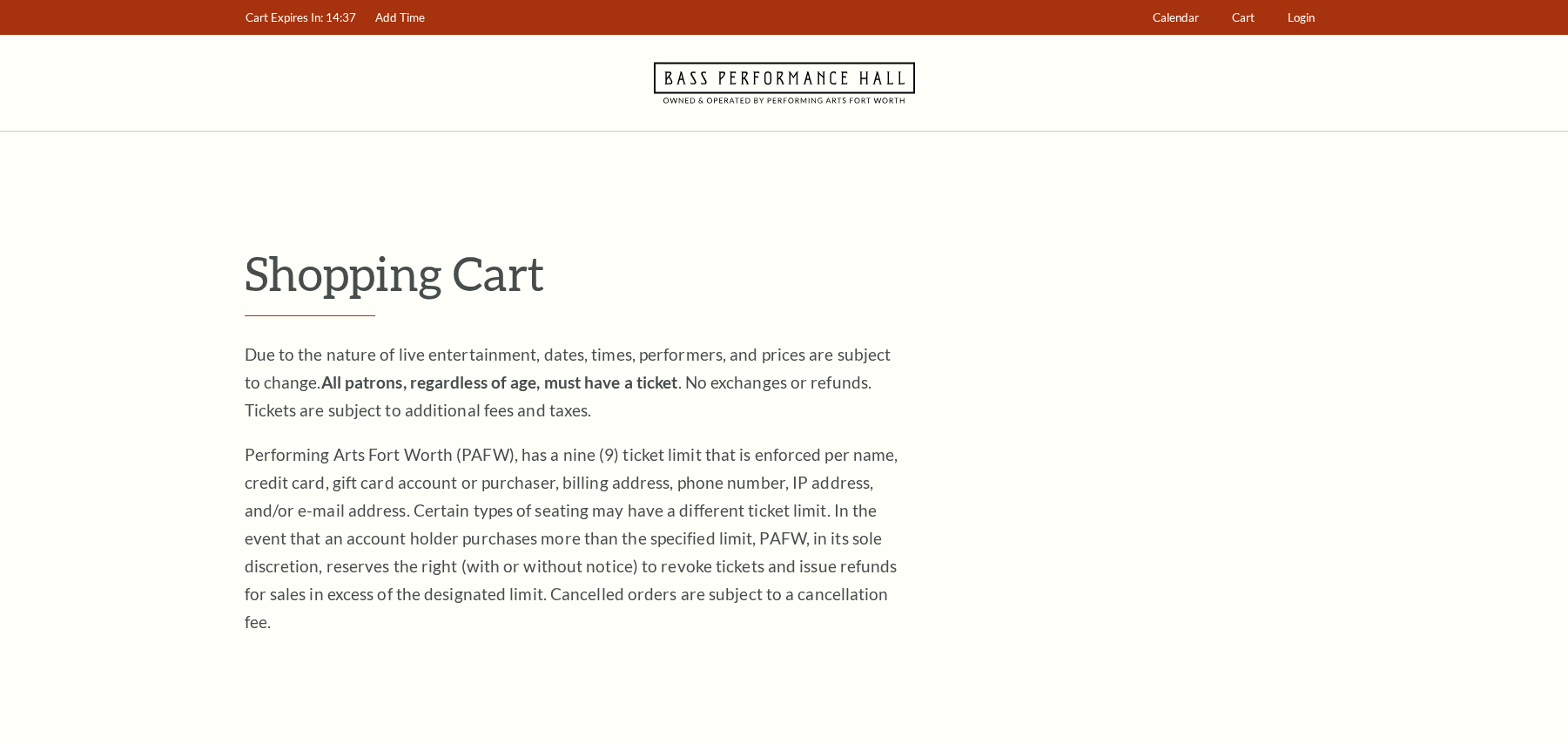 scroll, scrollTop: 0, scrollLeft: 0, axis: both 